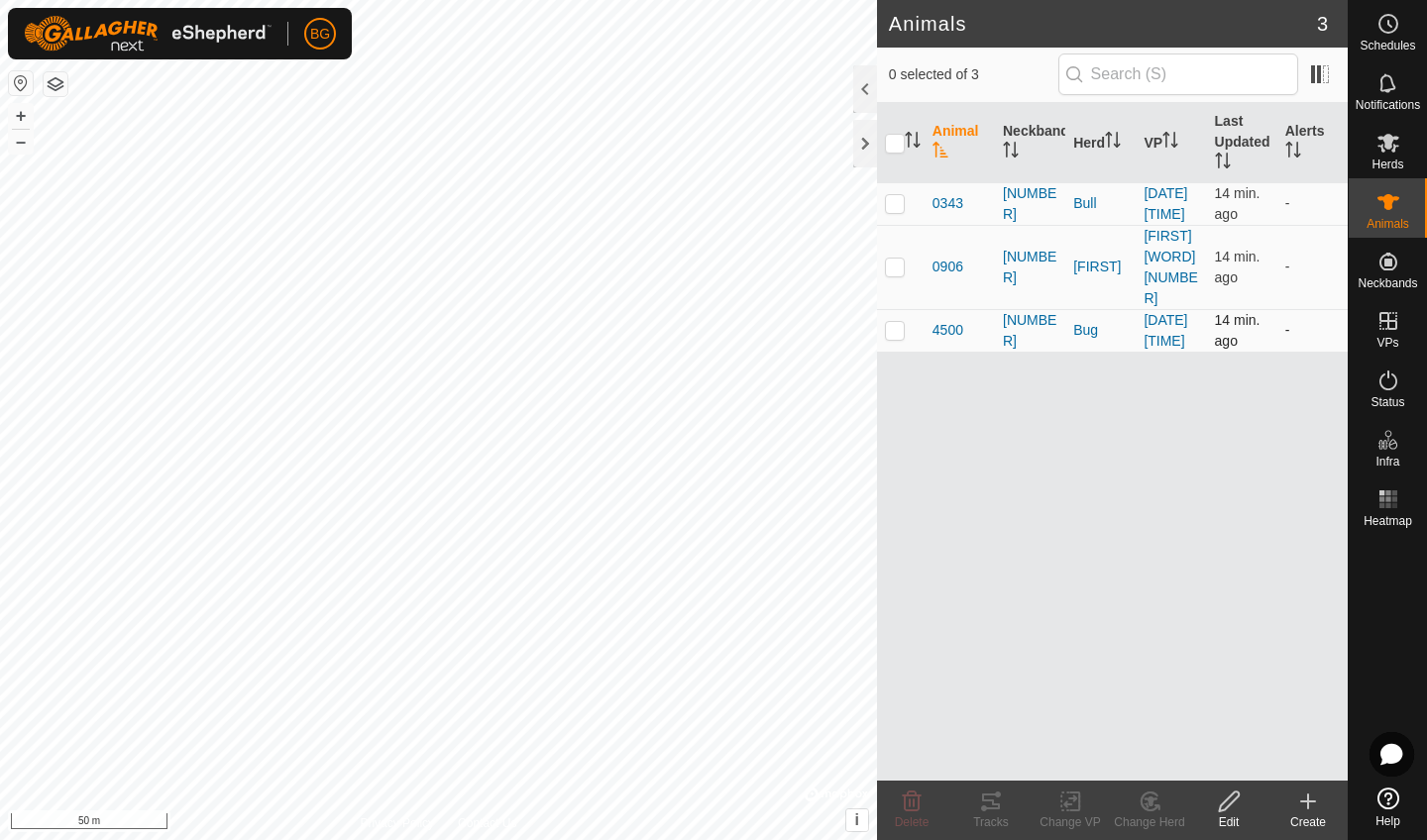 scroll, scrollTop: 0, scrollLeft: 0, axis: both 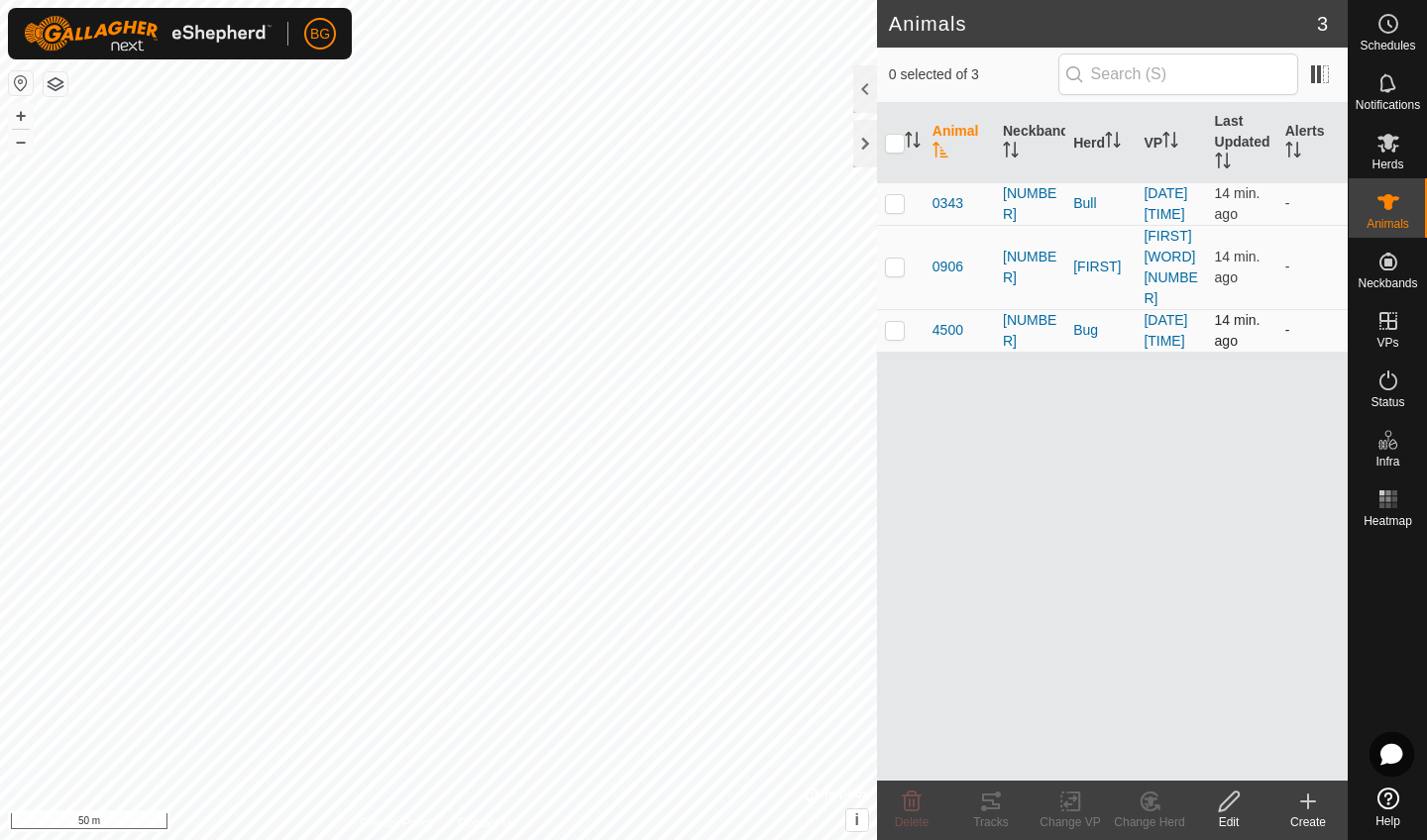 click at bounding box center [895, 330] 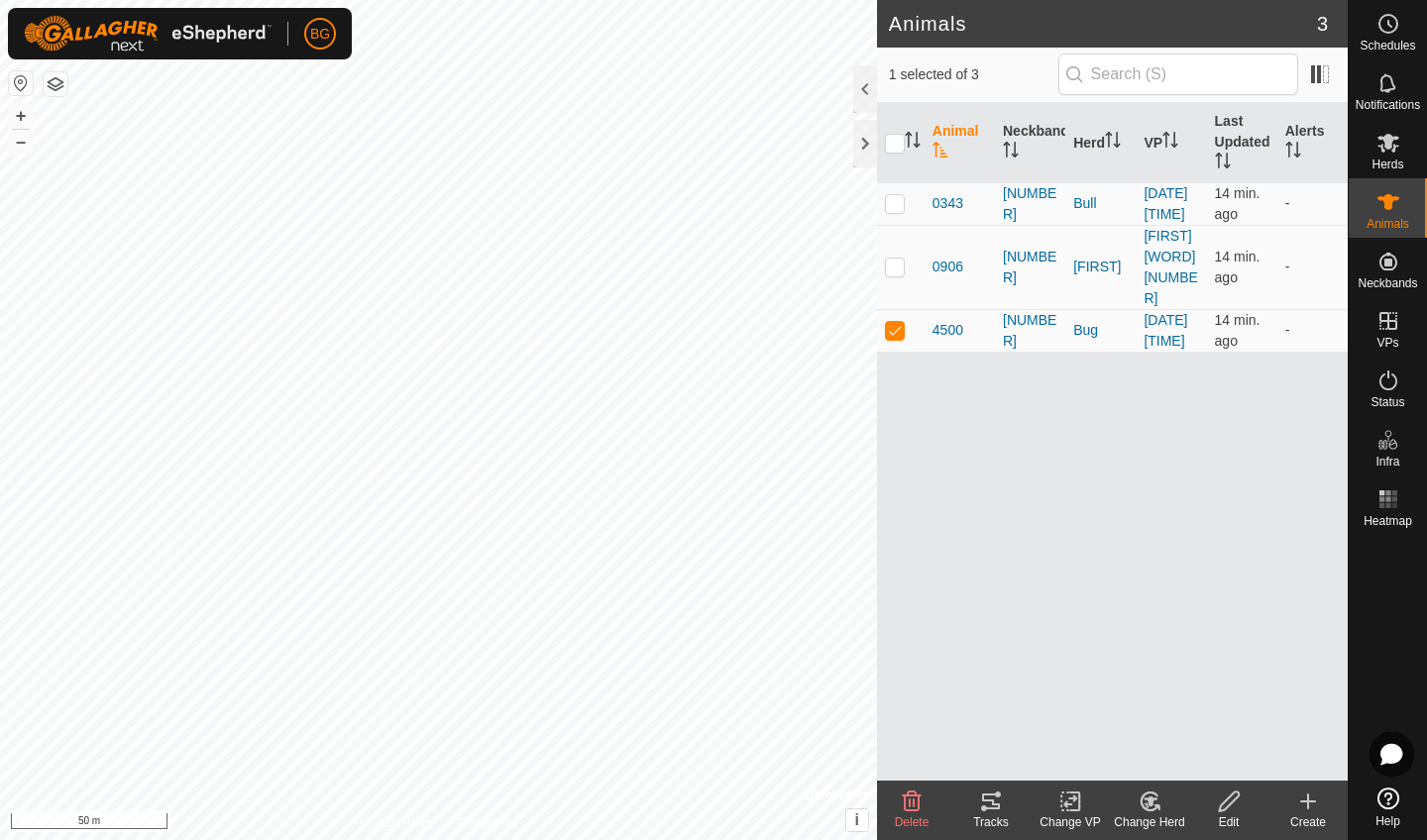 click 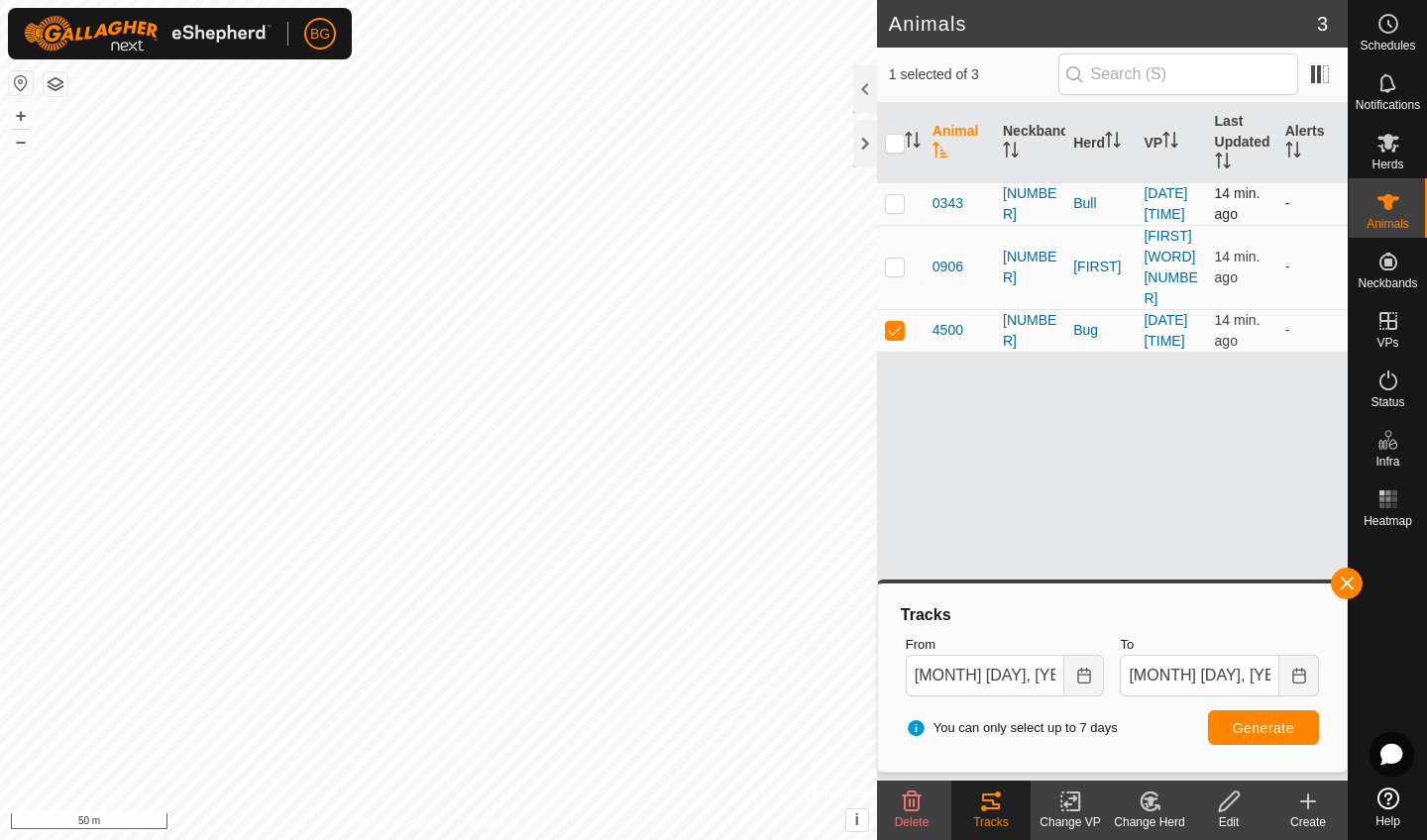 click at bounding box center [895, 203] 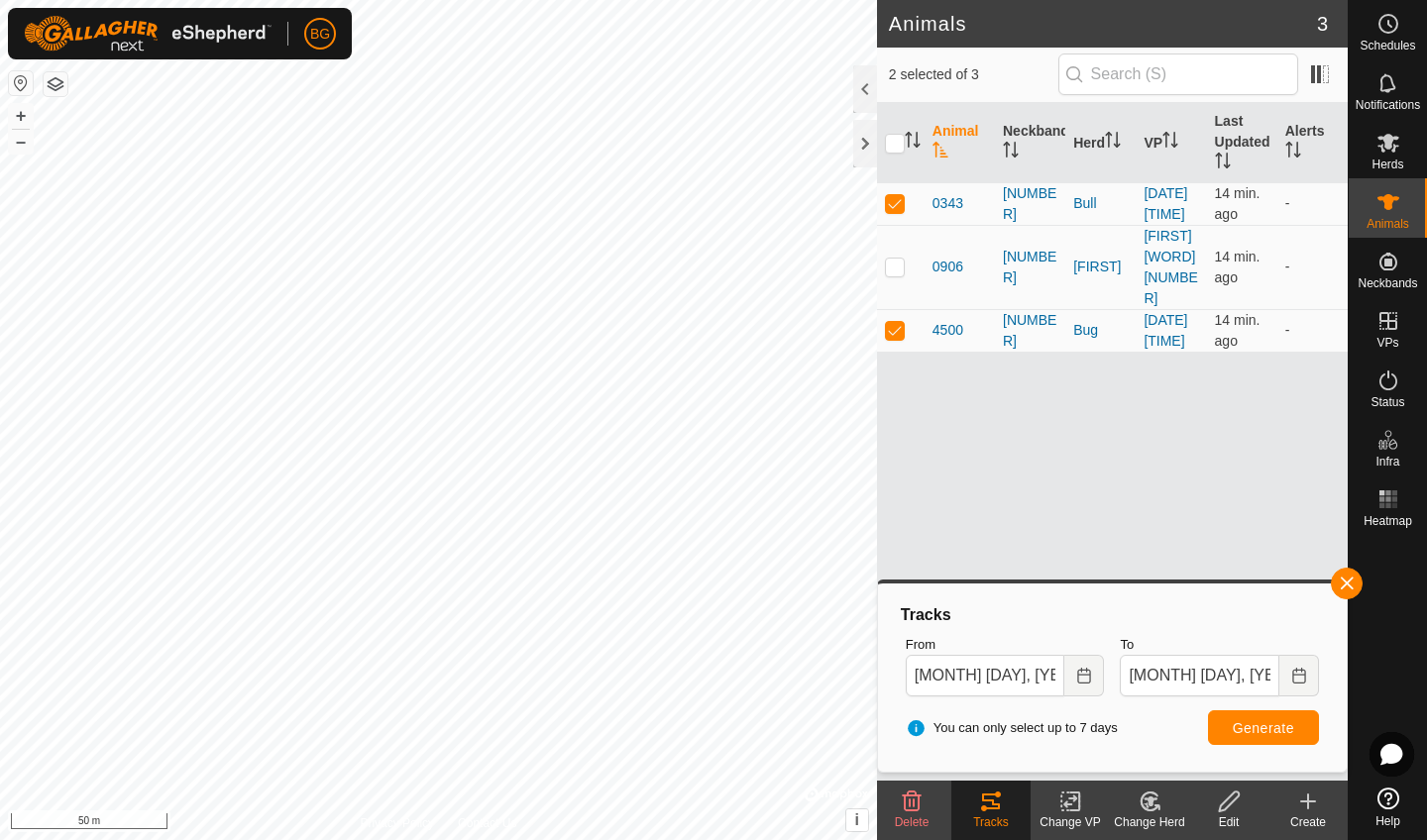 click on "Generate" at bounding box center (1263, 728) 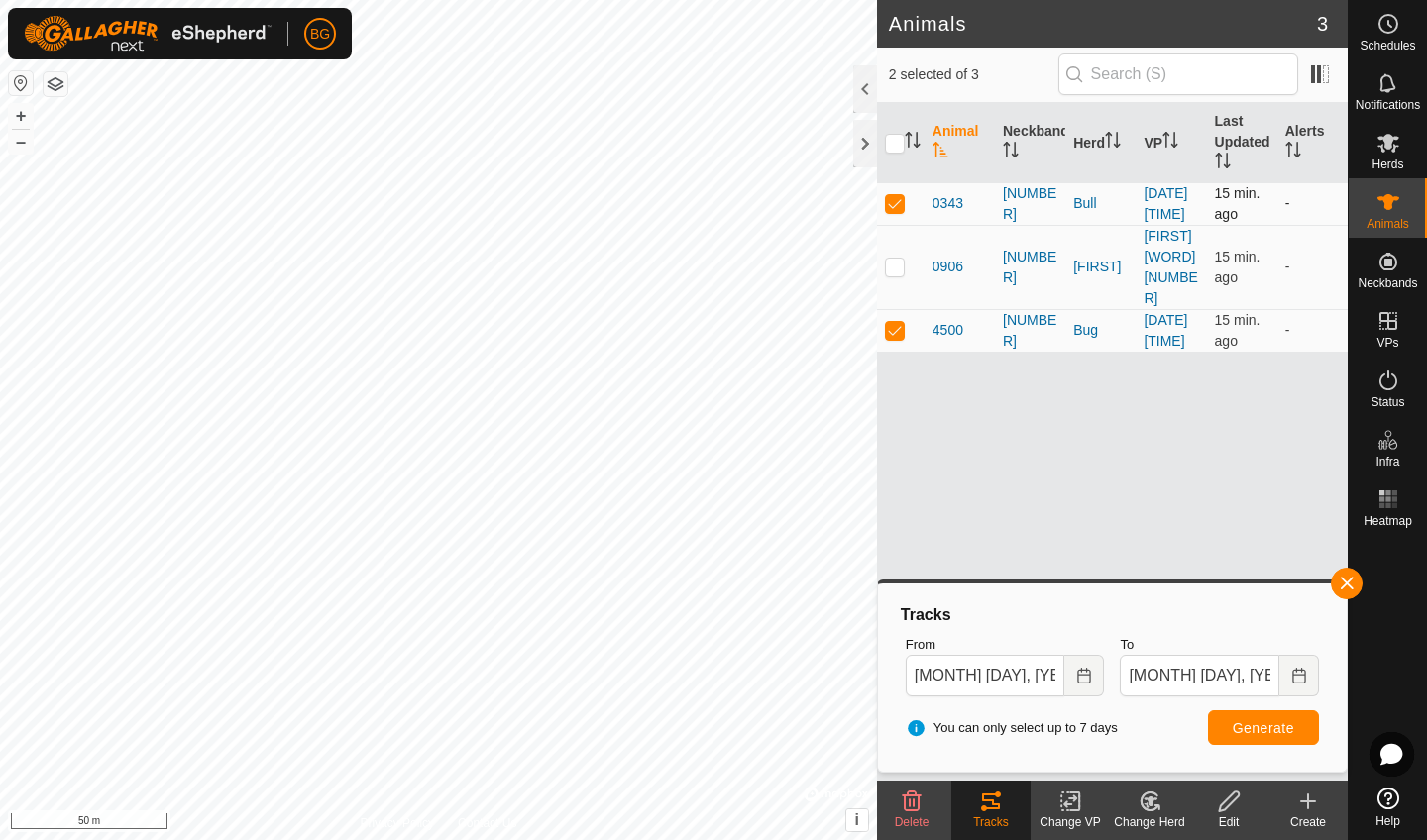 click at bounding box center (895, 203) 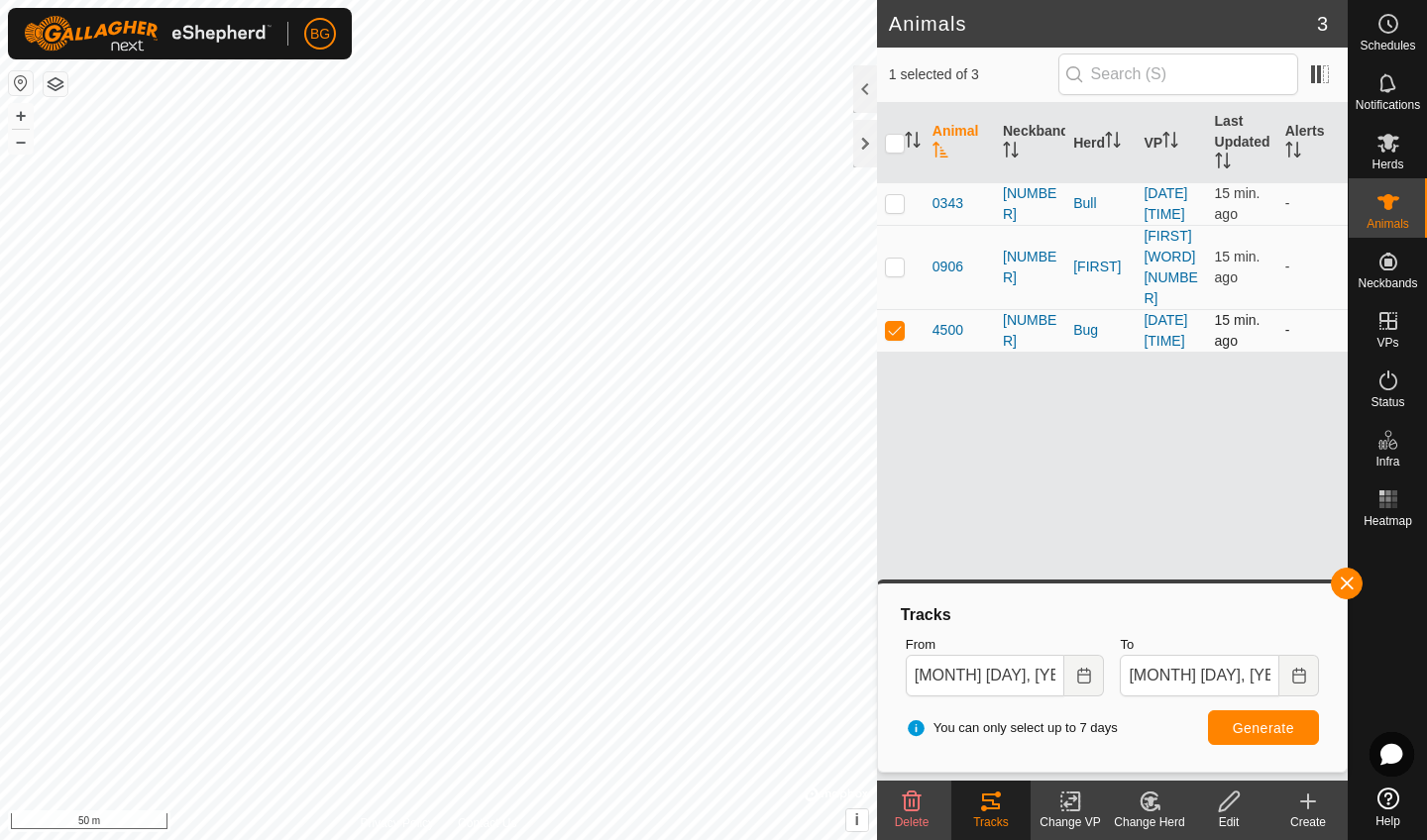 click at bounding box center (895, 330) 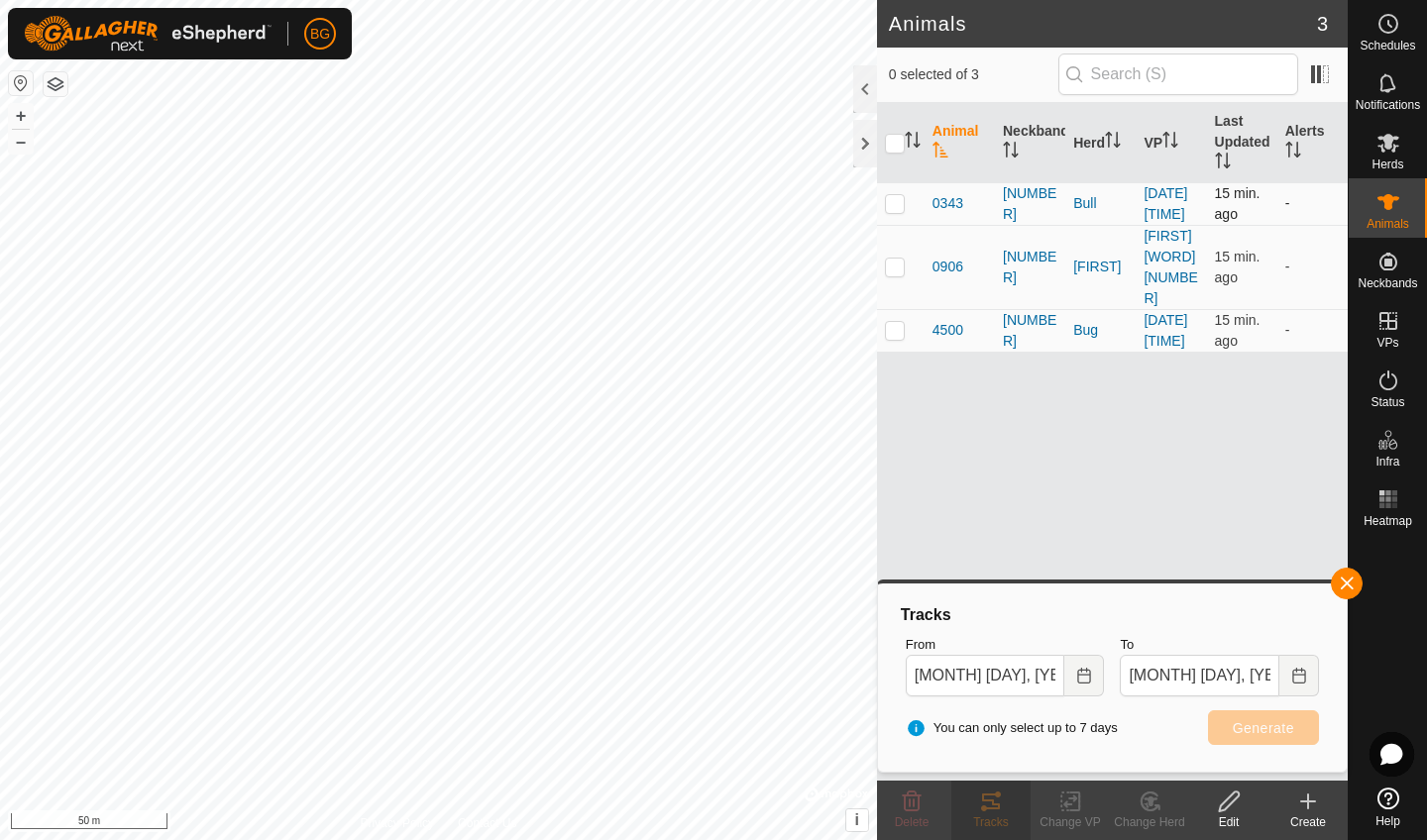 click at bounding box center (895, 203) 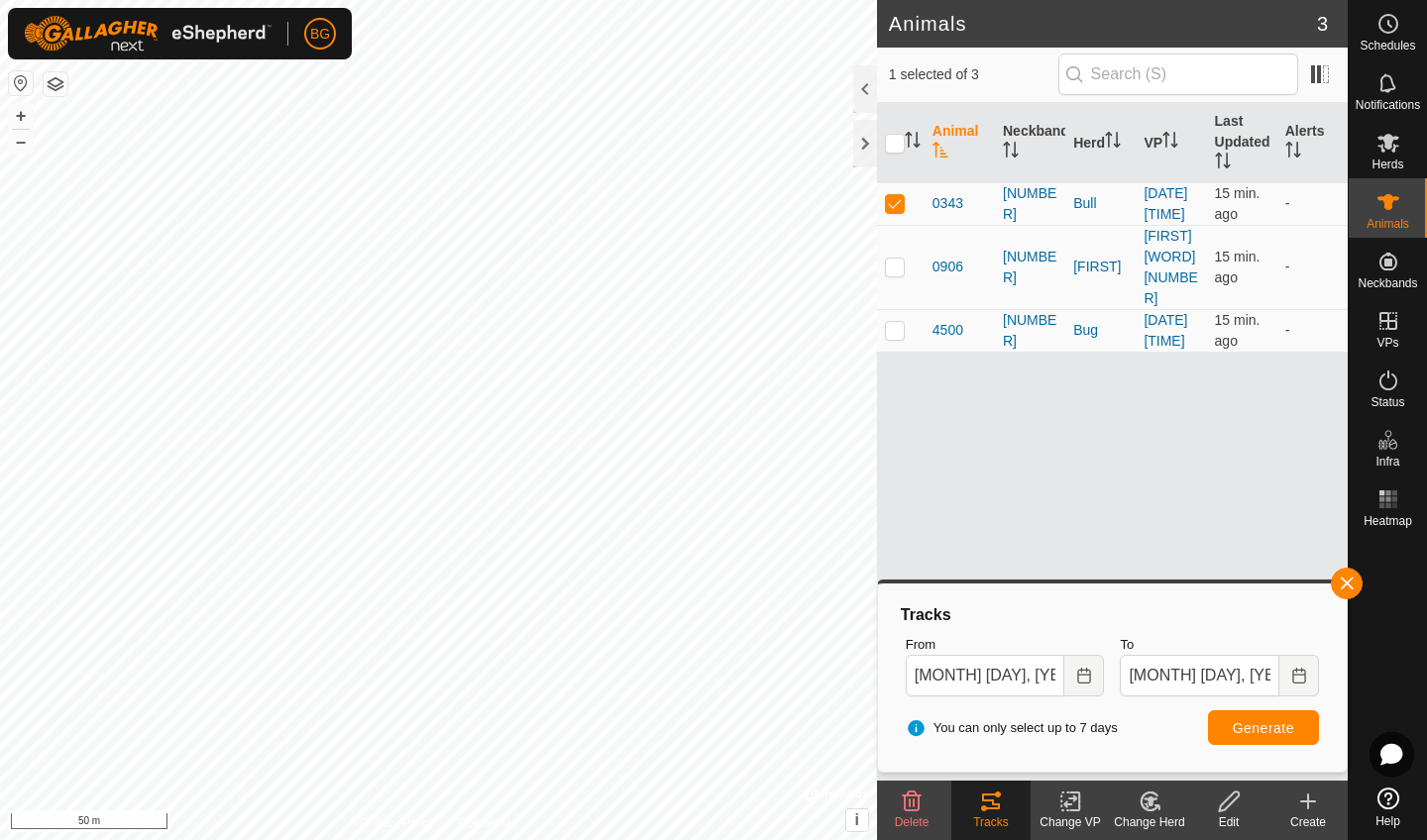 click on "Generate" at bounding box center (1263, 728) 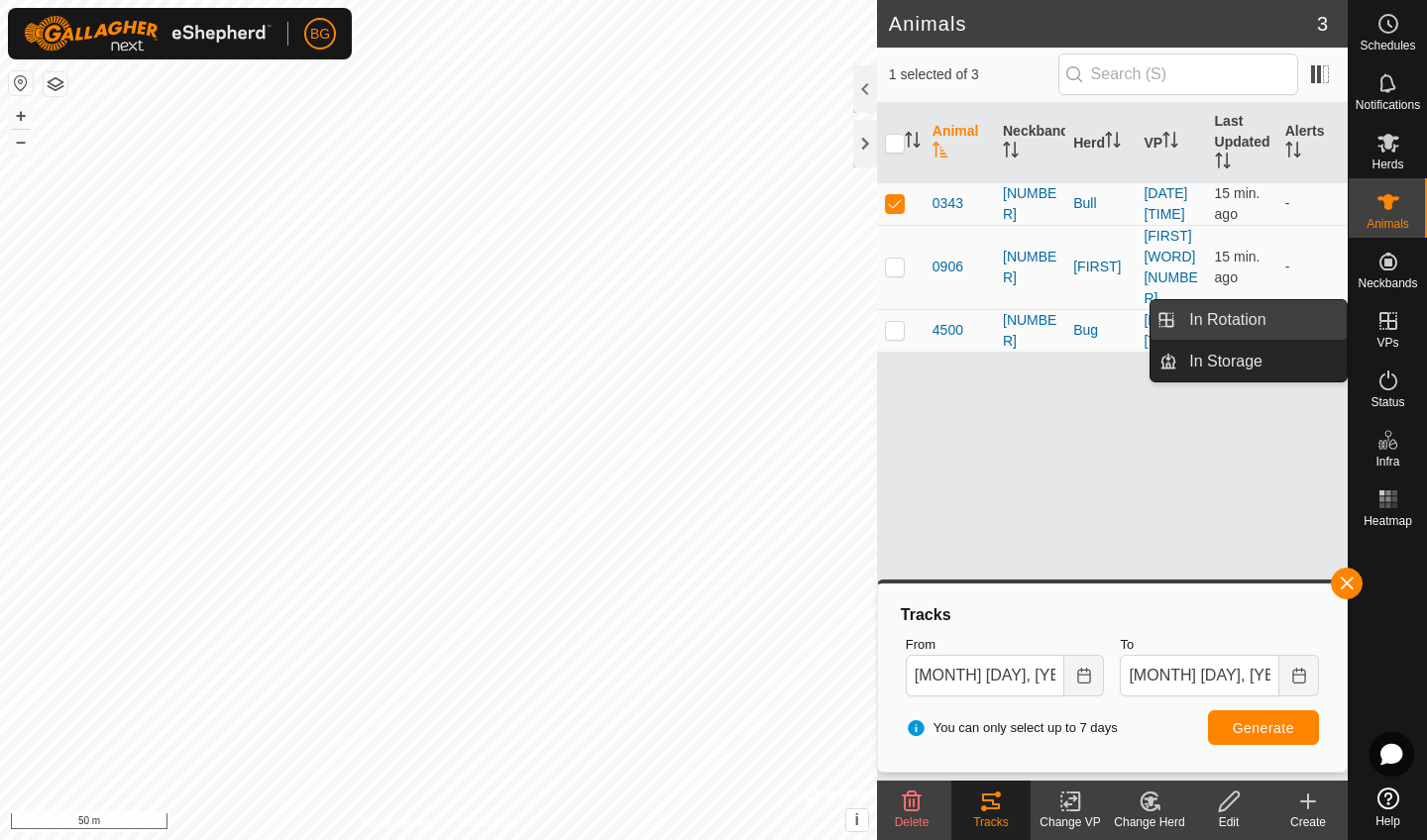 click on "In Rotation" at bounding box center [1262, 320] 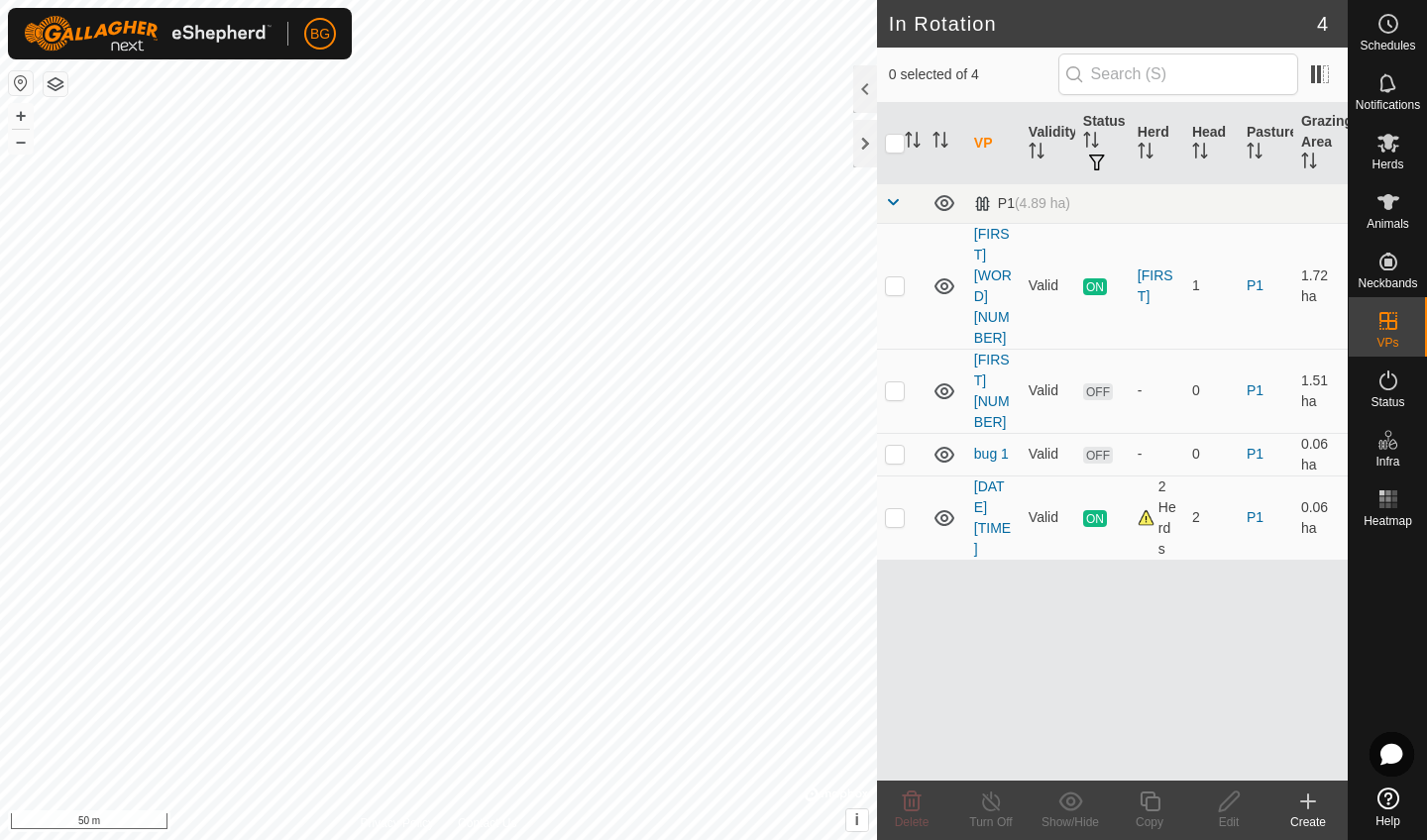 click on "Create" 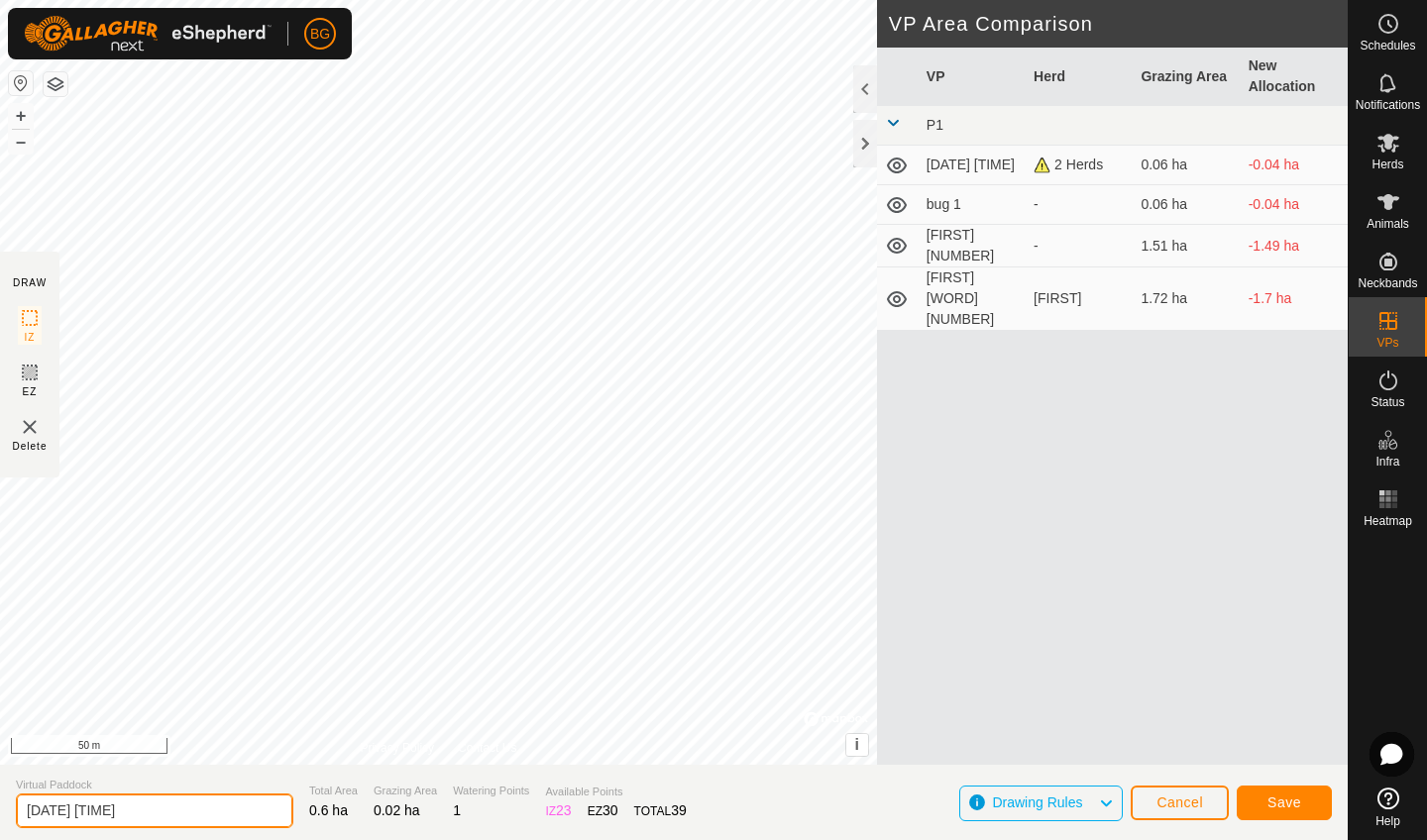 click on "[DATE] [TIME]" 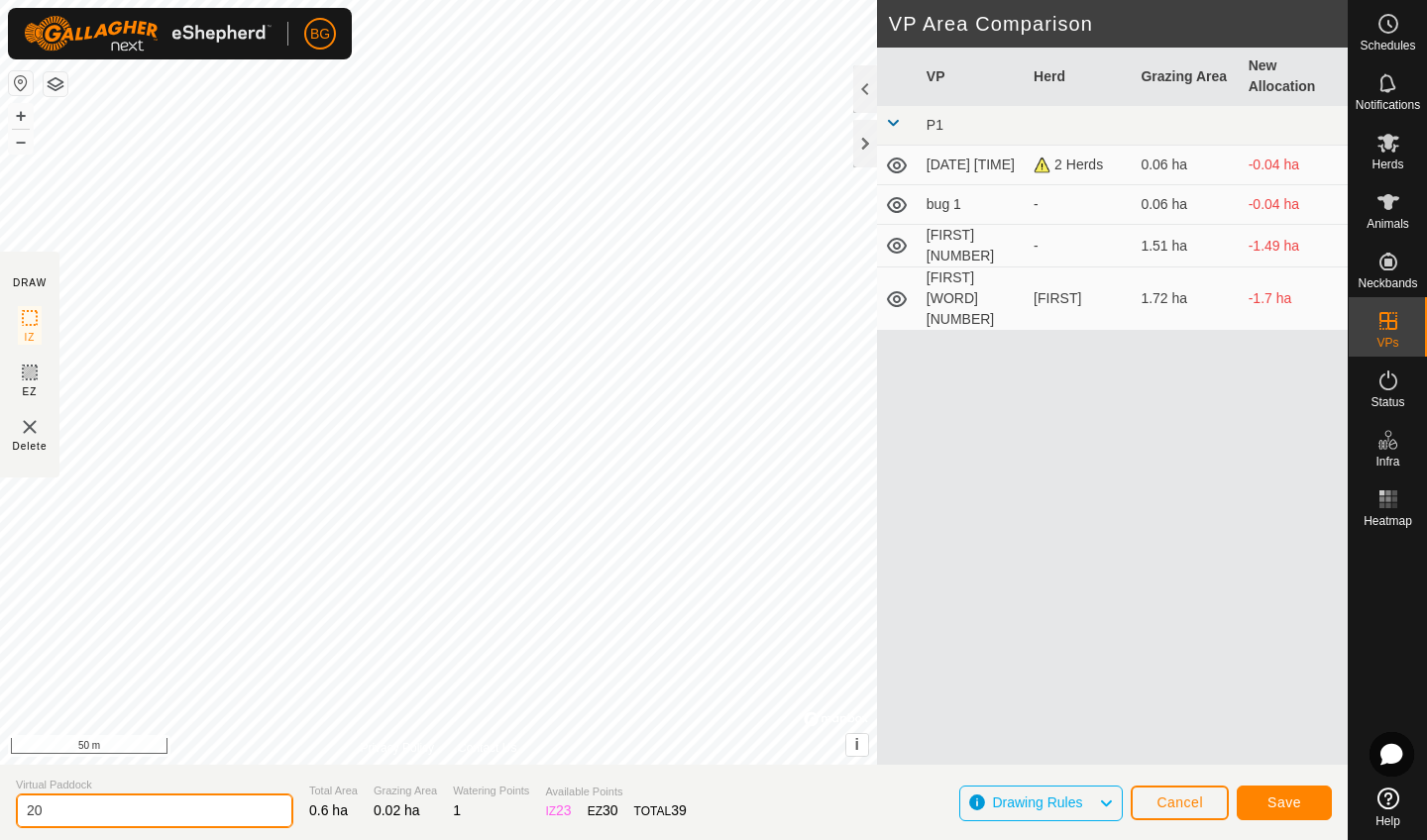 type on "2" 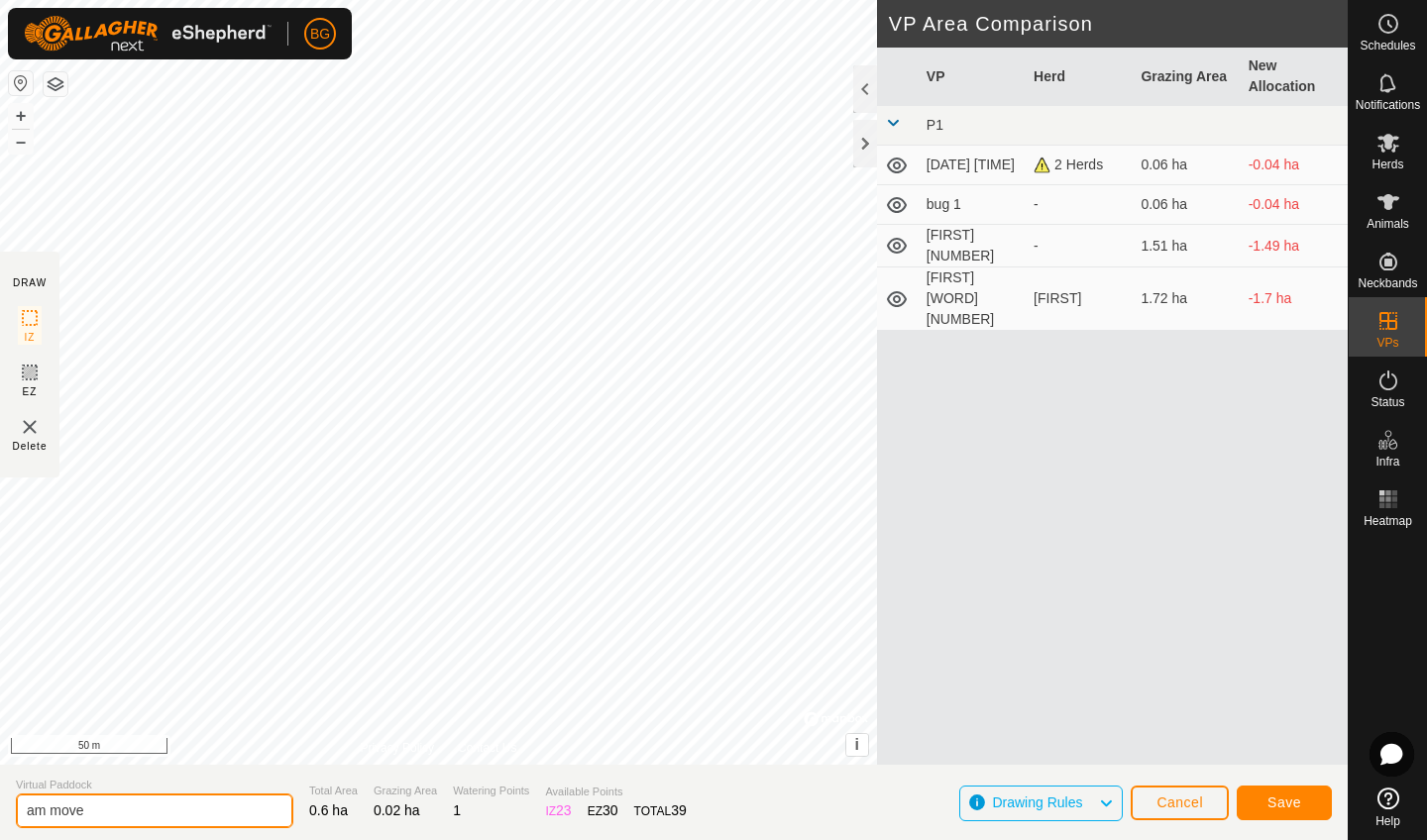 type on "am move" 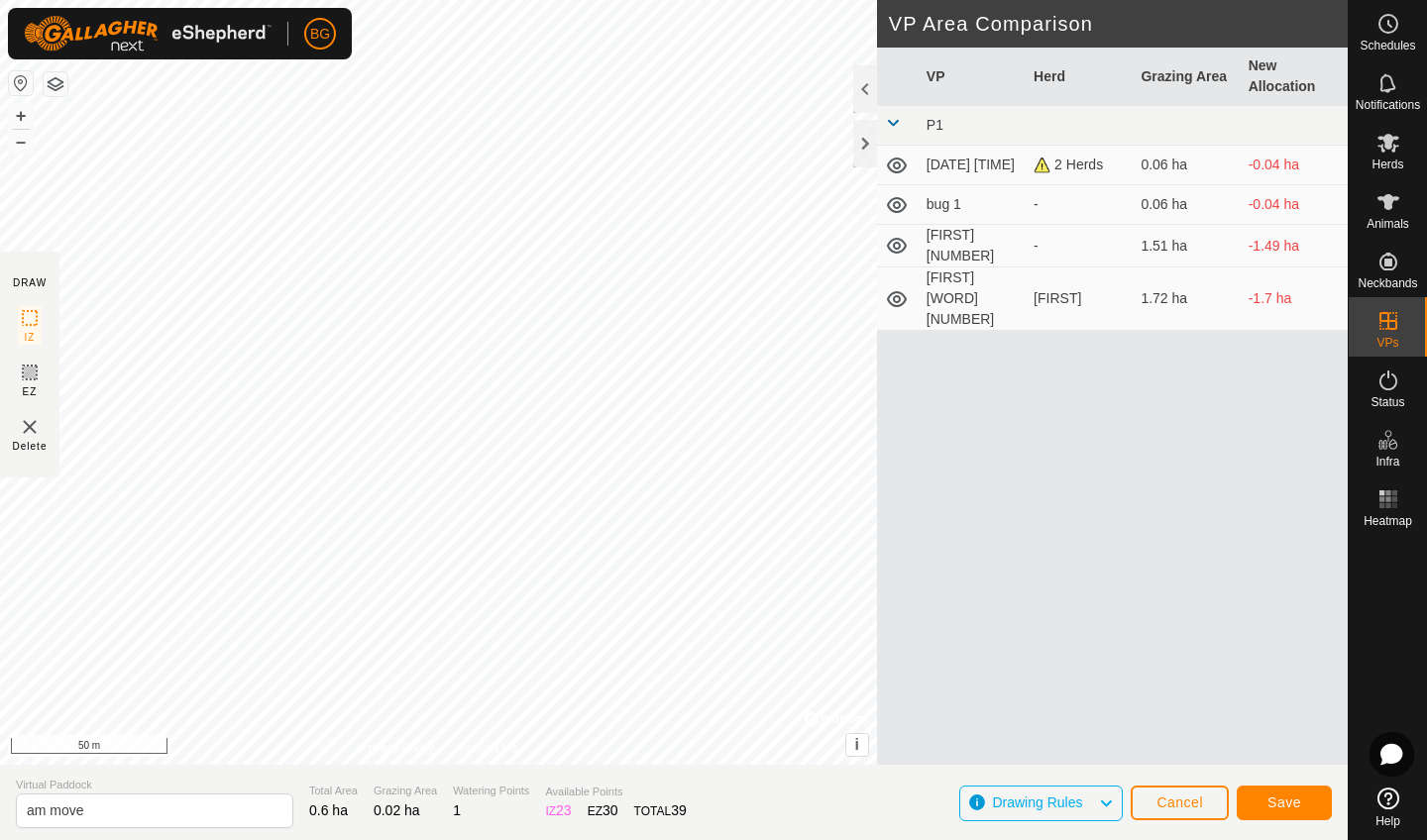 click on "Save" 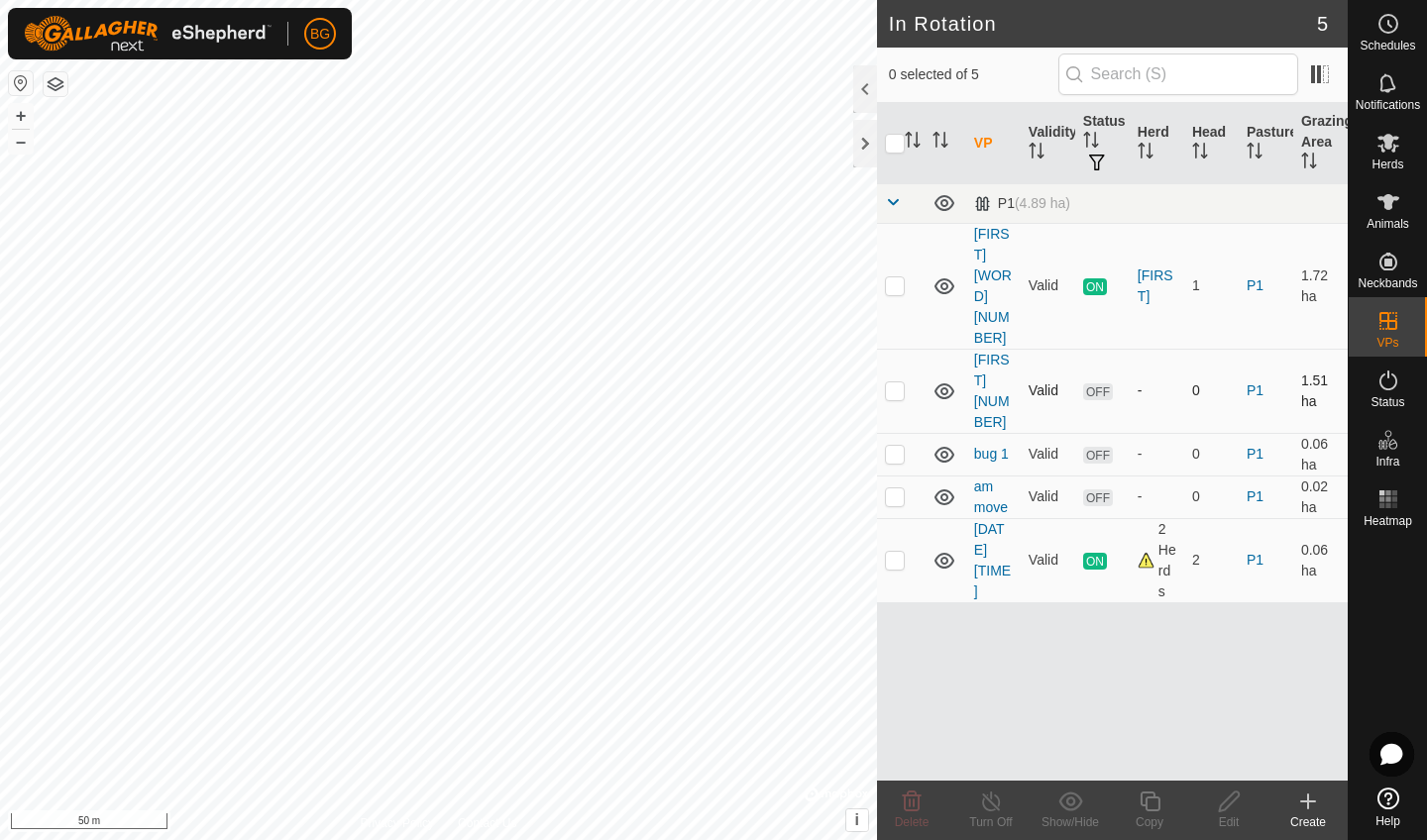 click 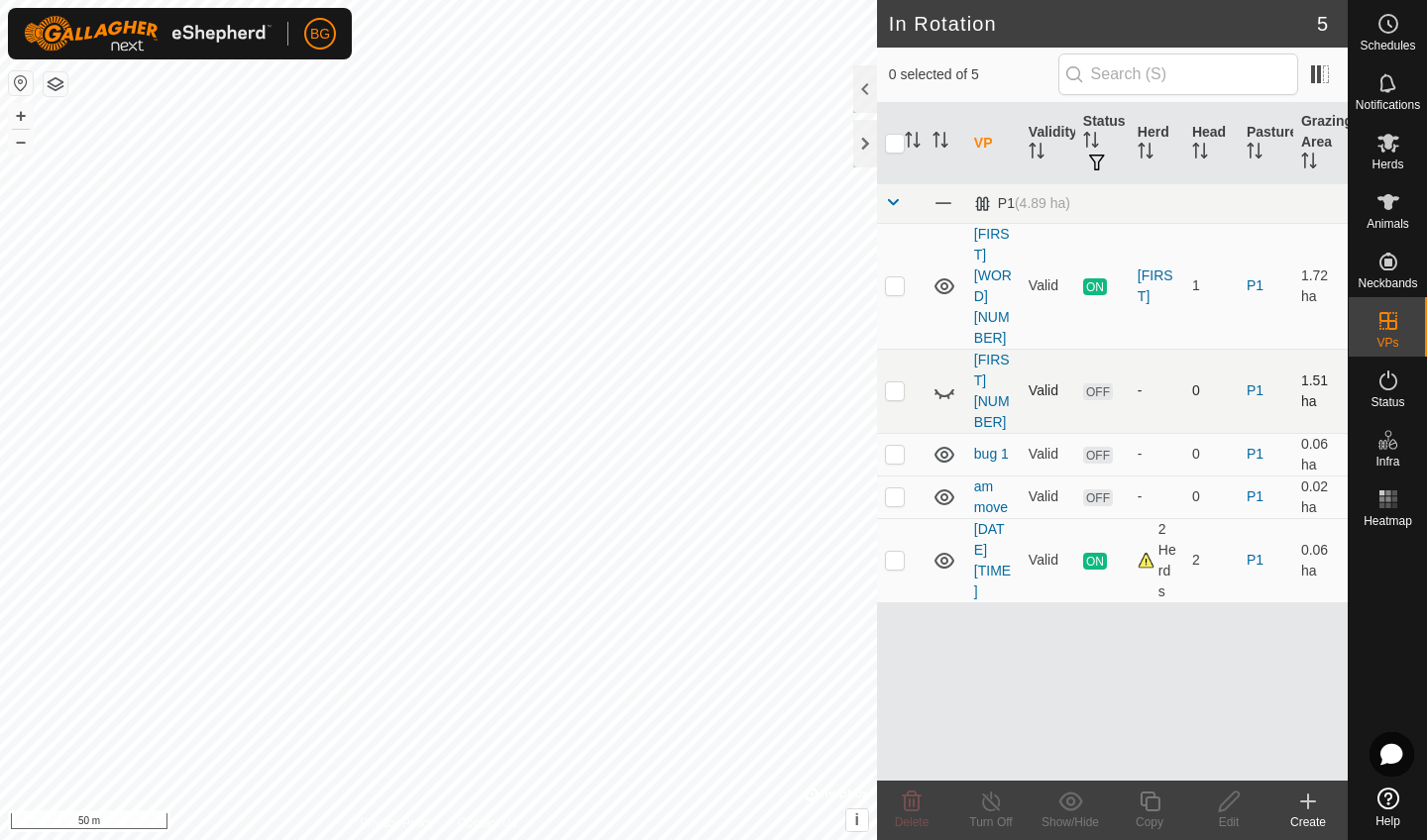 click 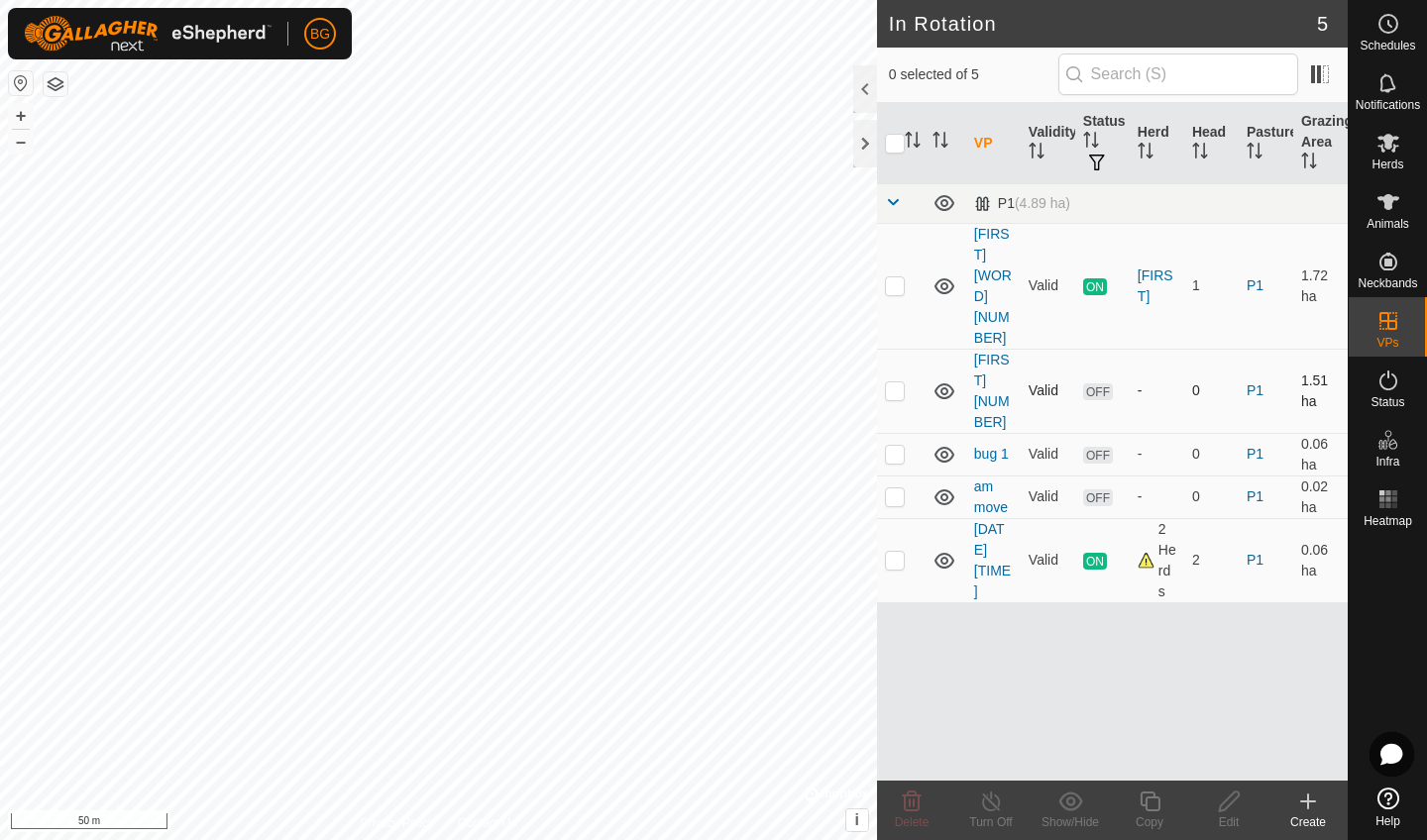 click at bounding box center (895, 390) 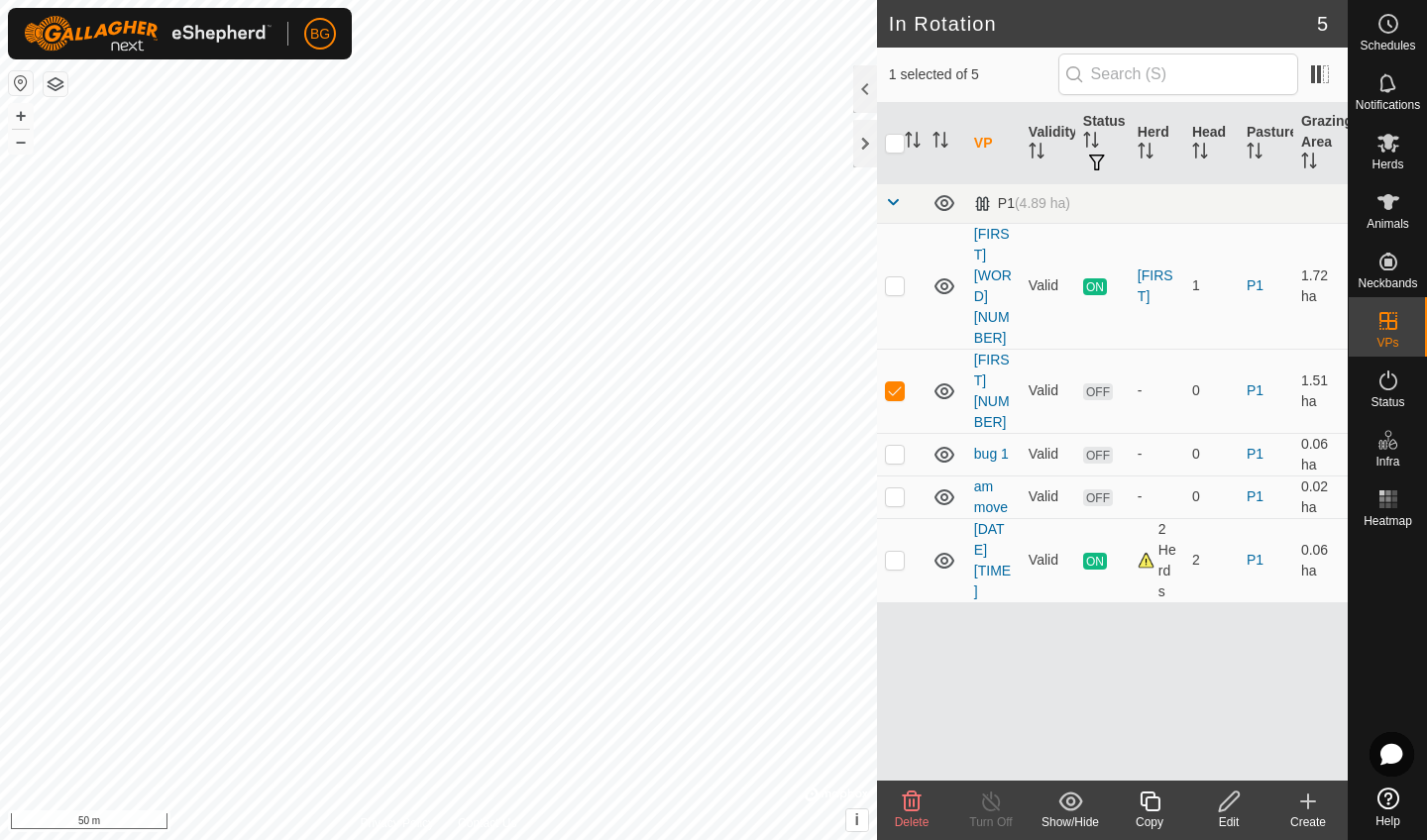 click 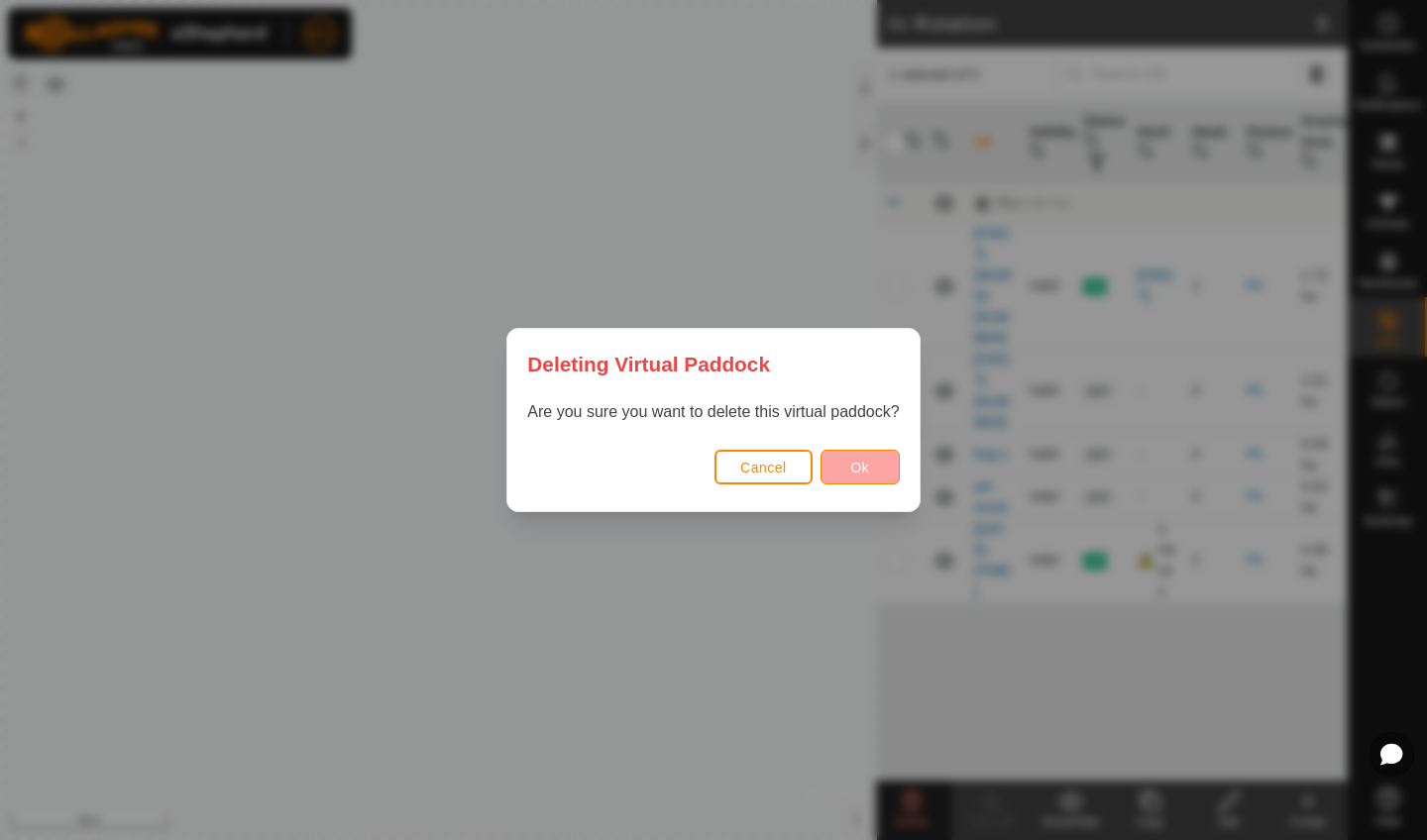 click on "Ok" at bounding box center [860, 467] 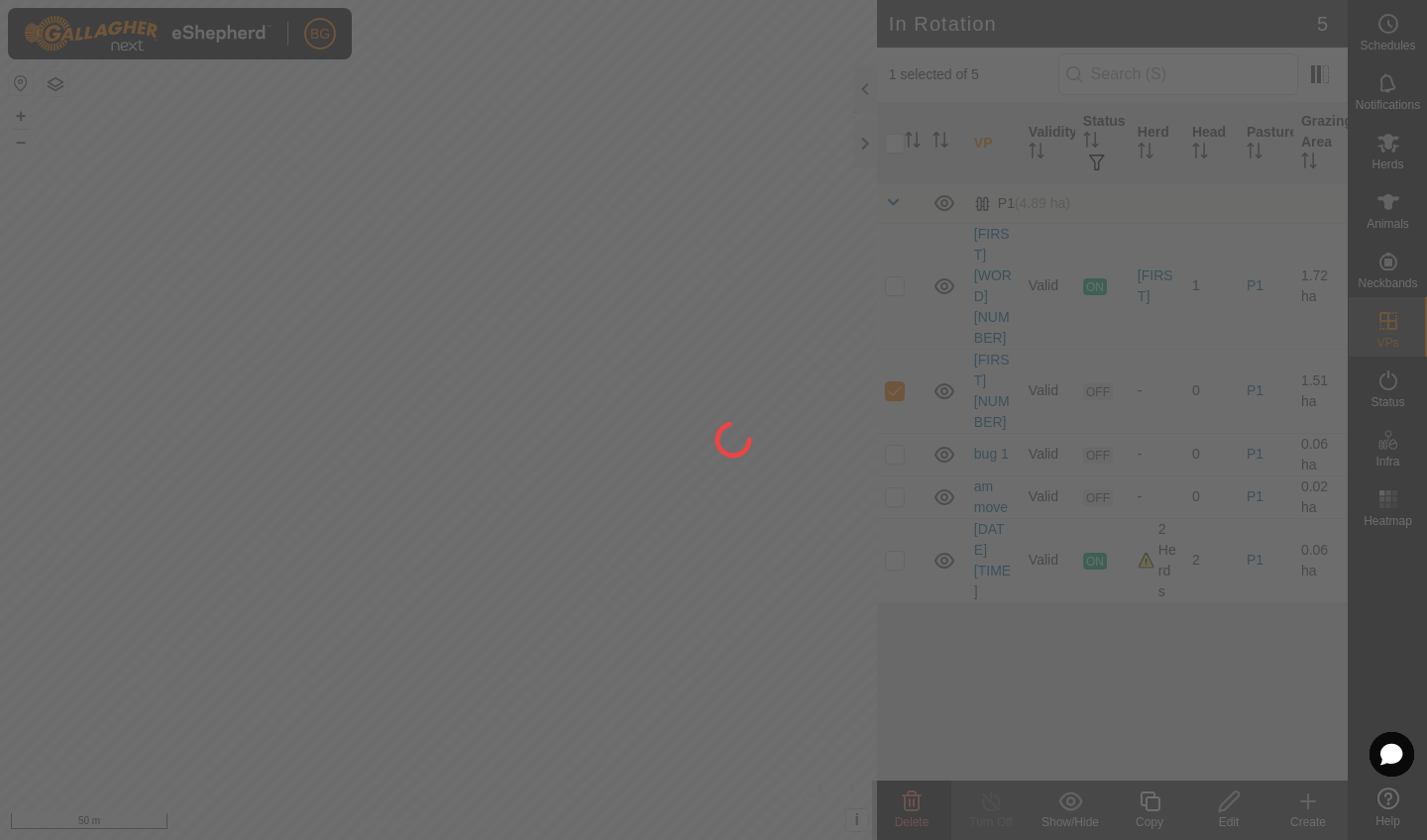 checkbox on "false" 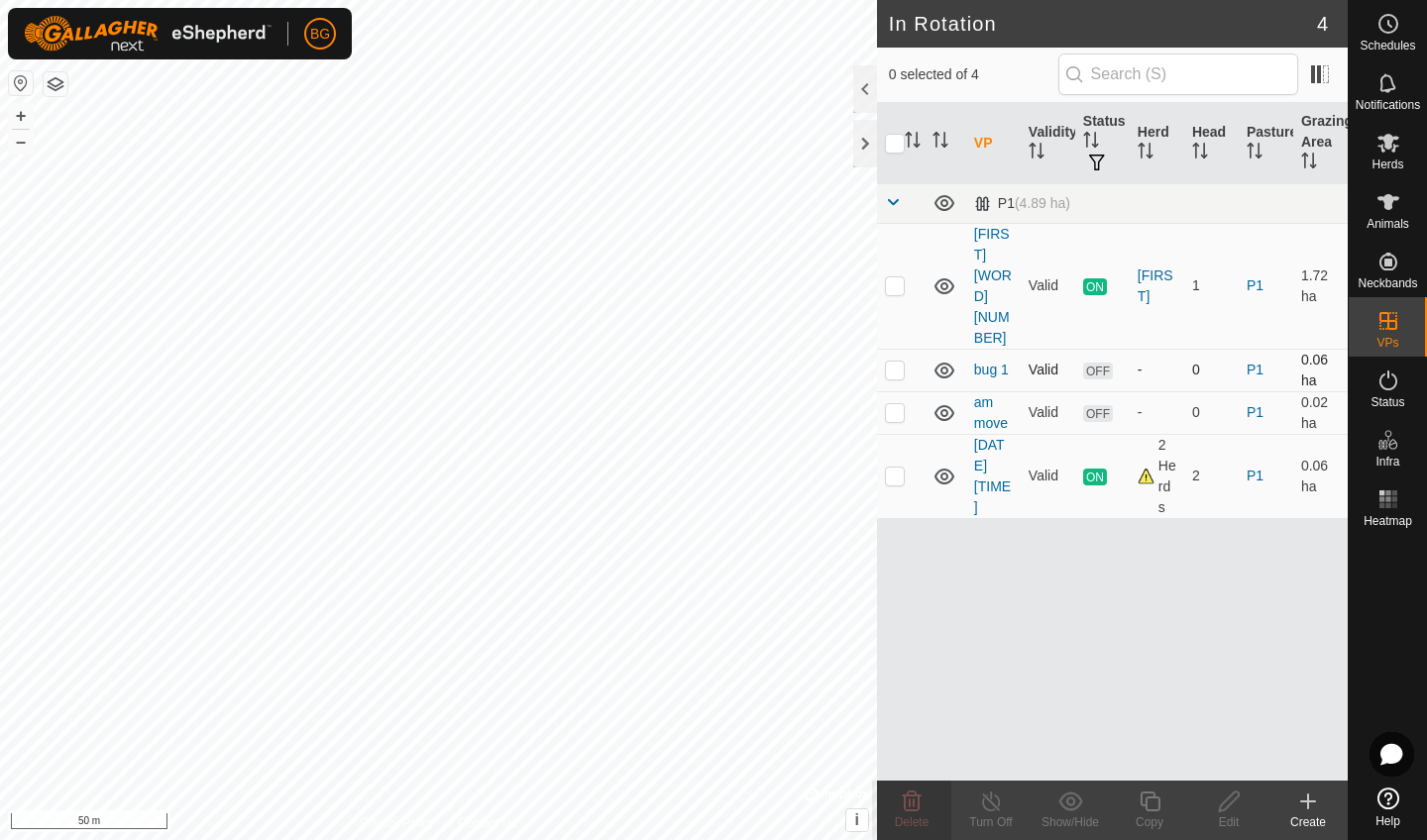 click 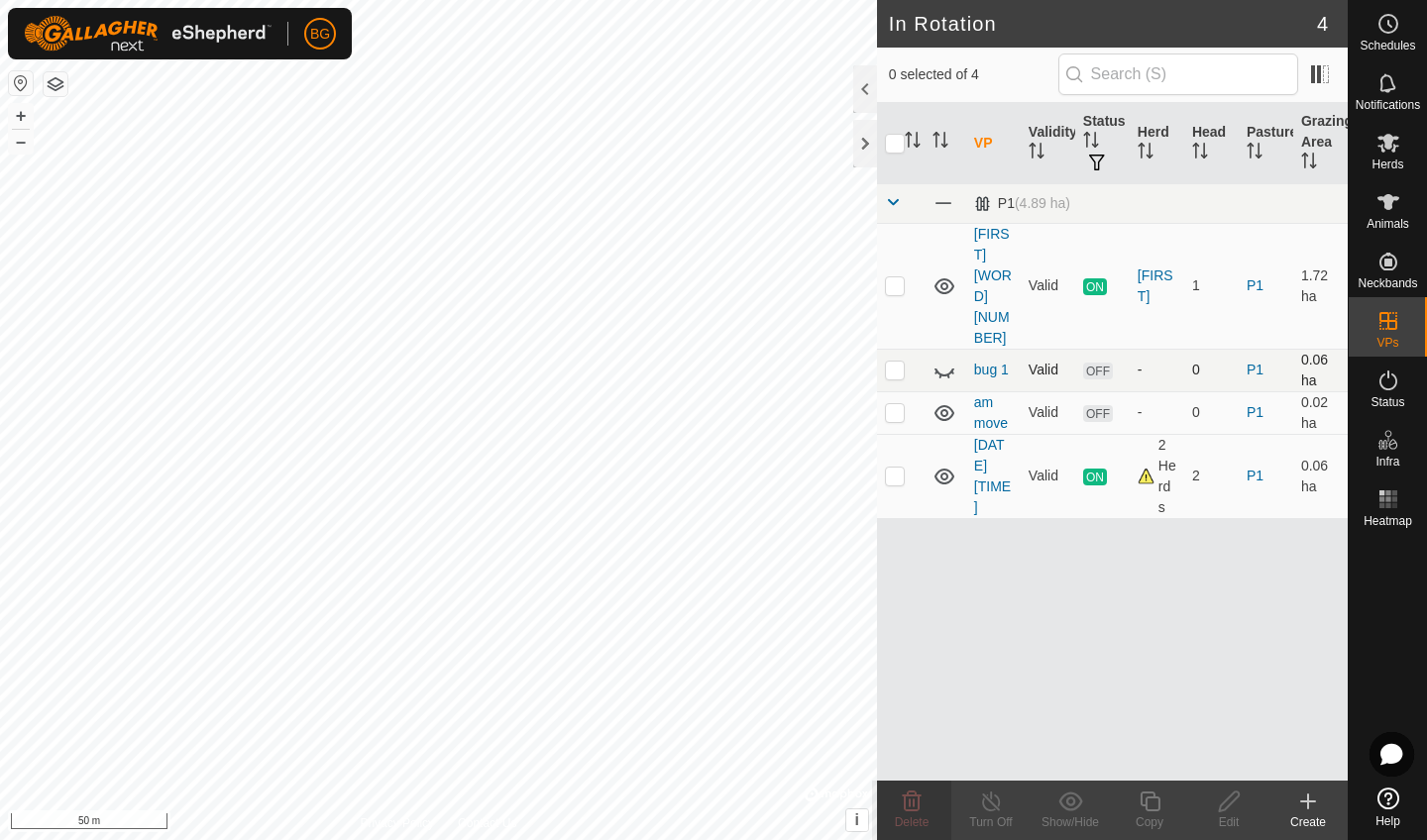 click 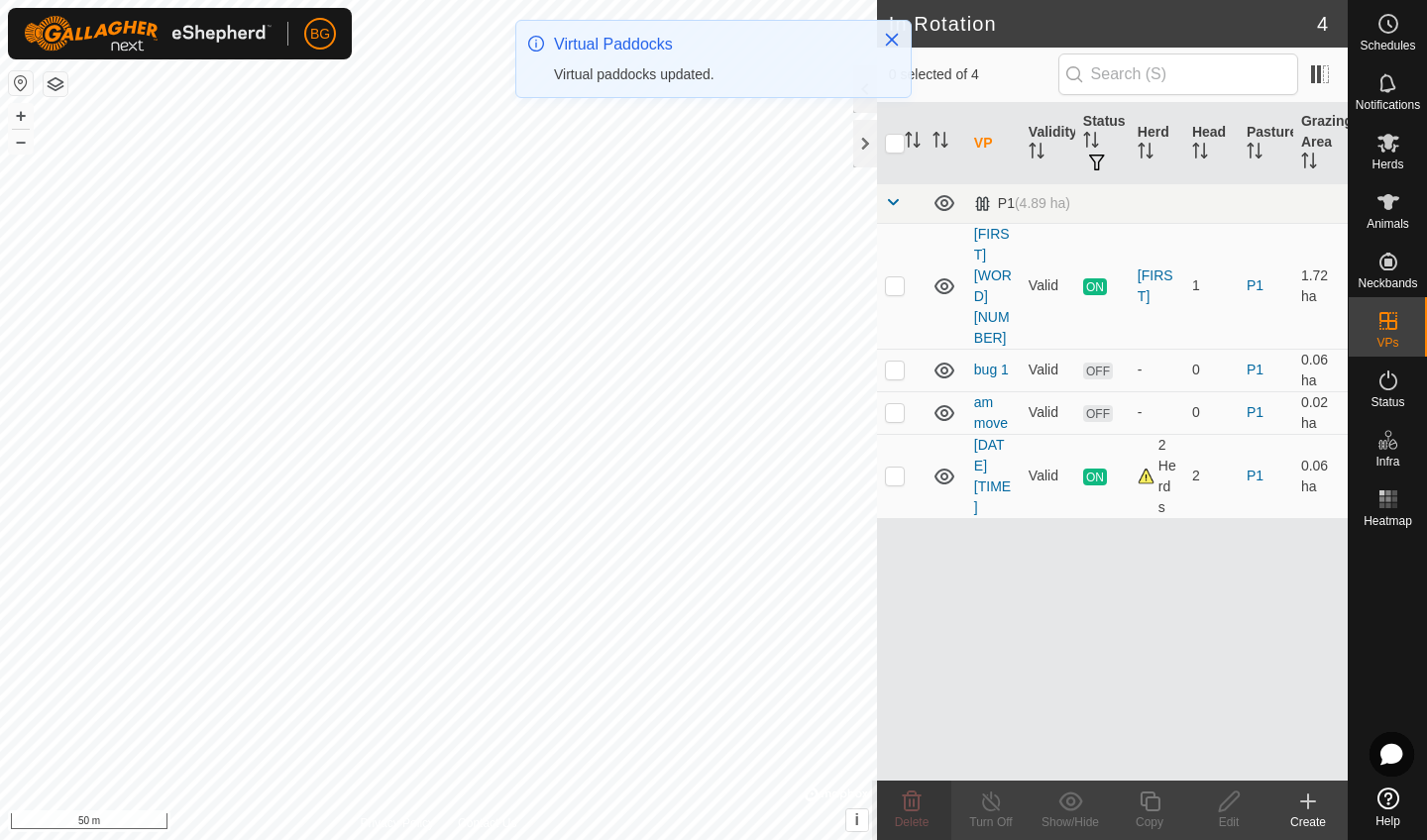 click 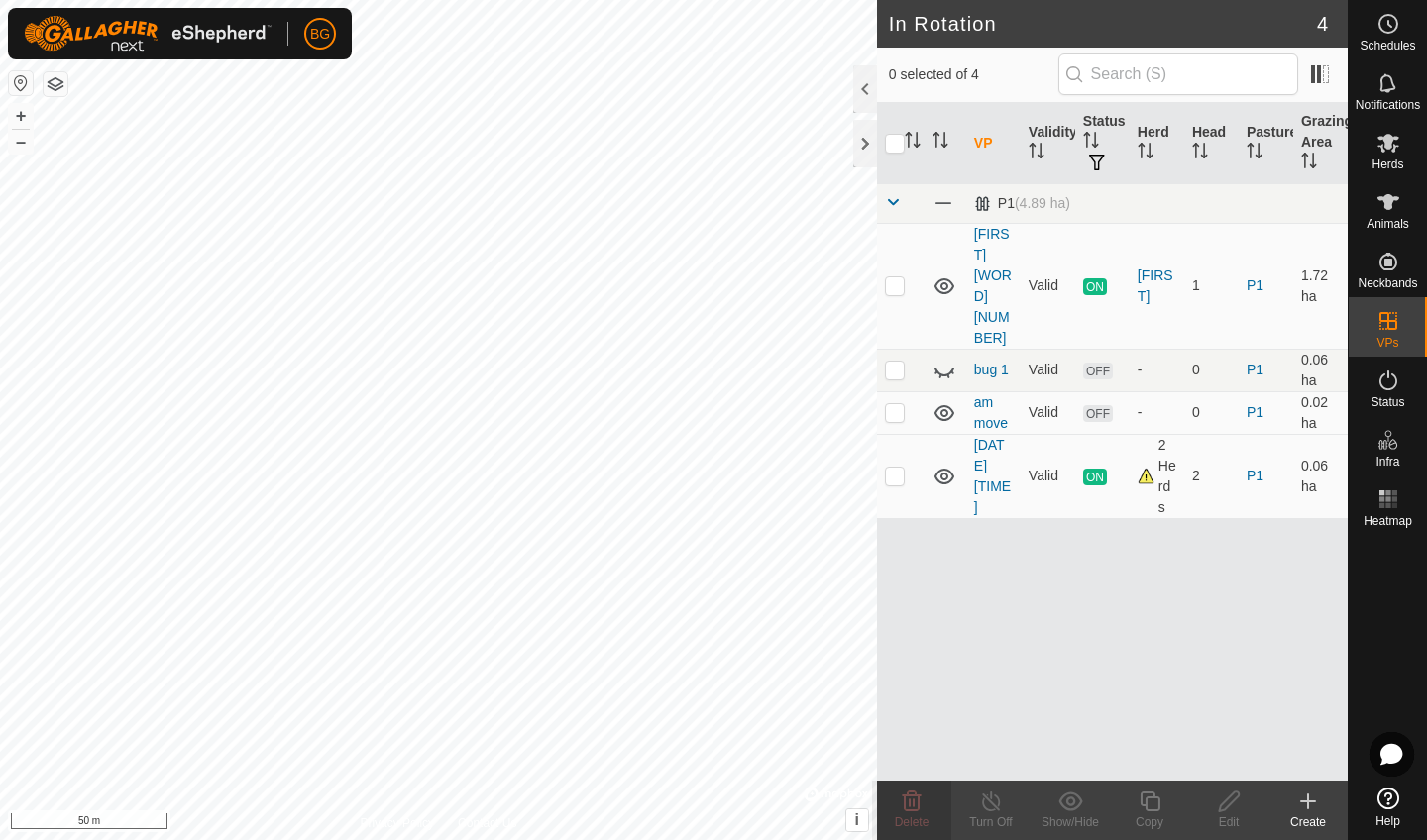 click 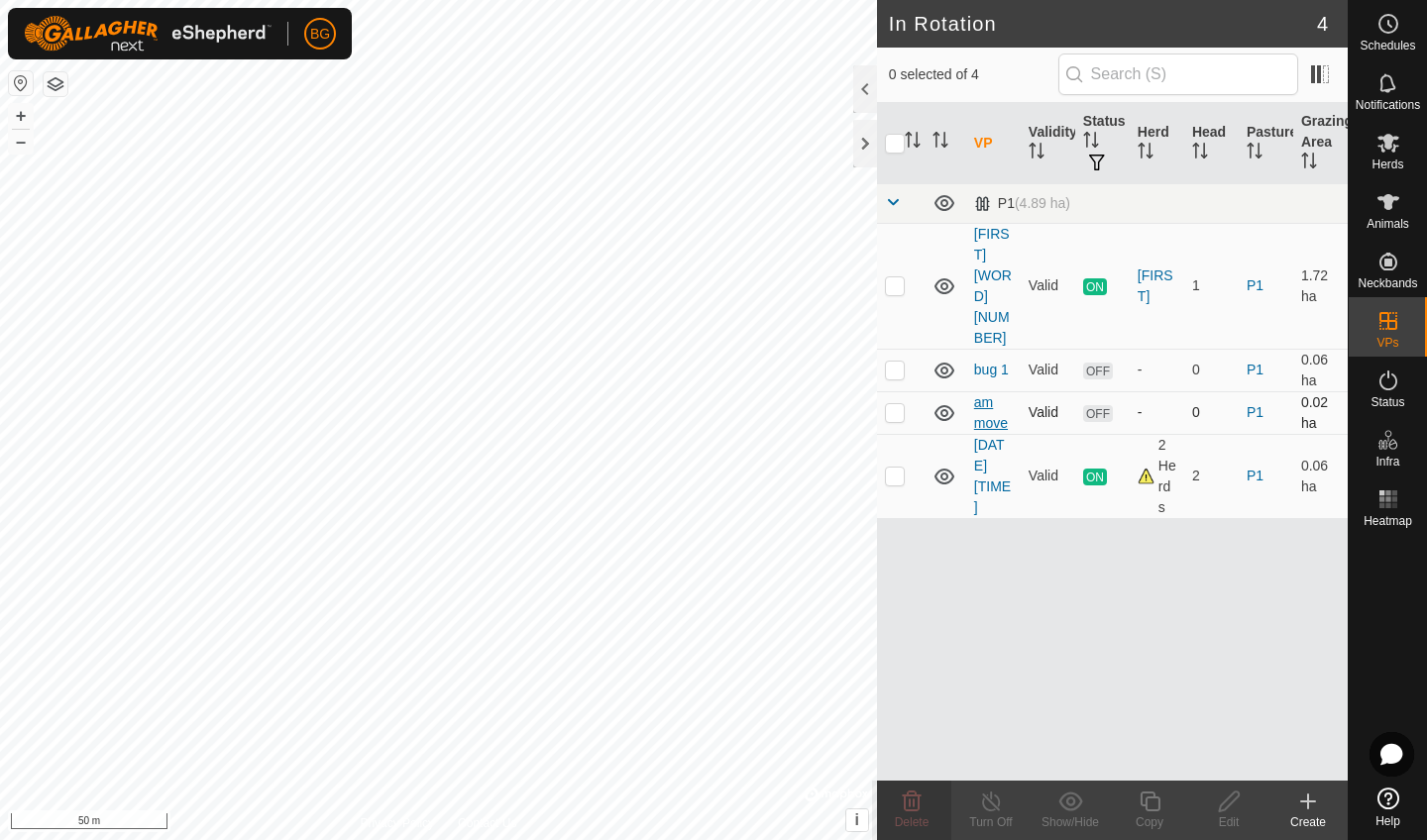 click on "am move" at bounding box center (991, 412) 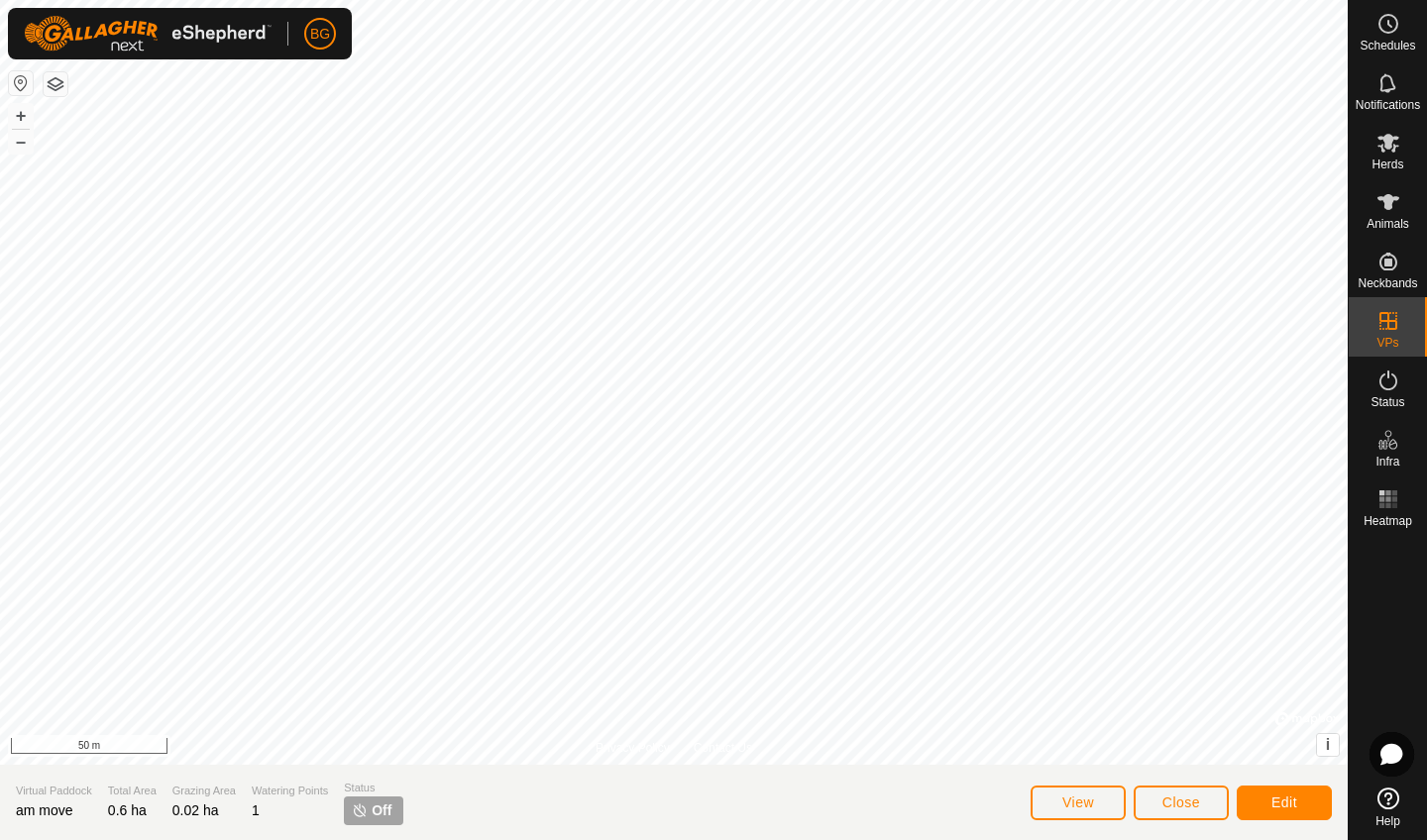 click on "Edit" 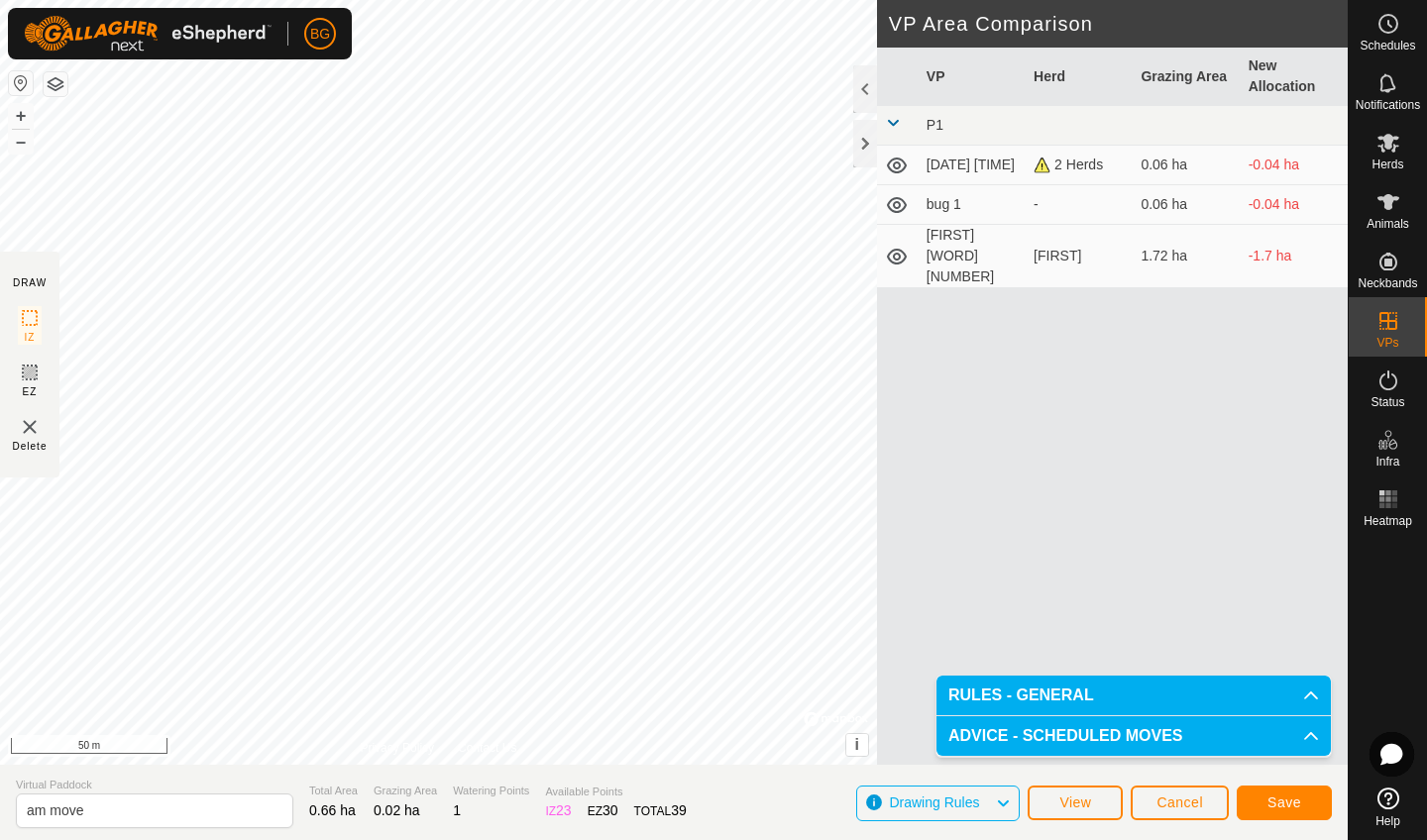 click on "Save" 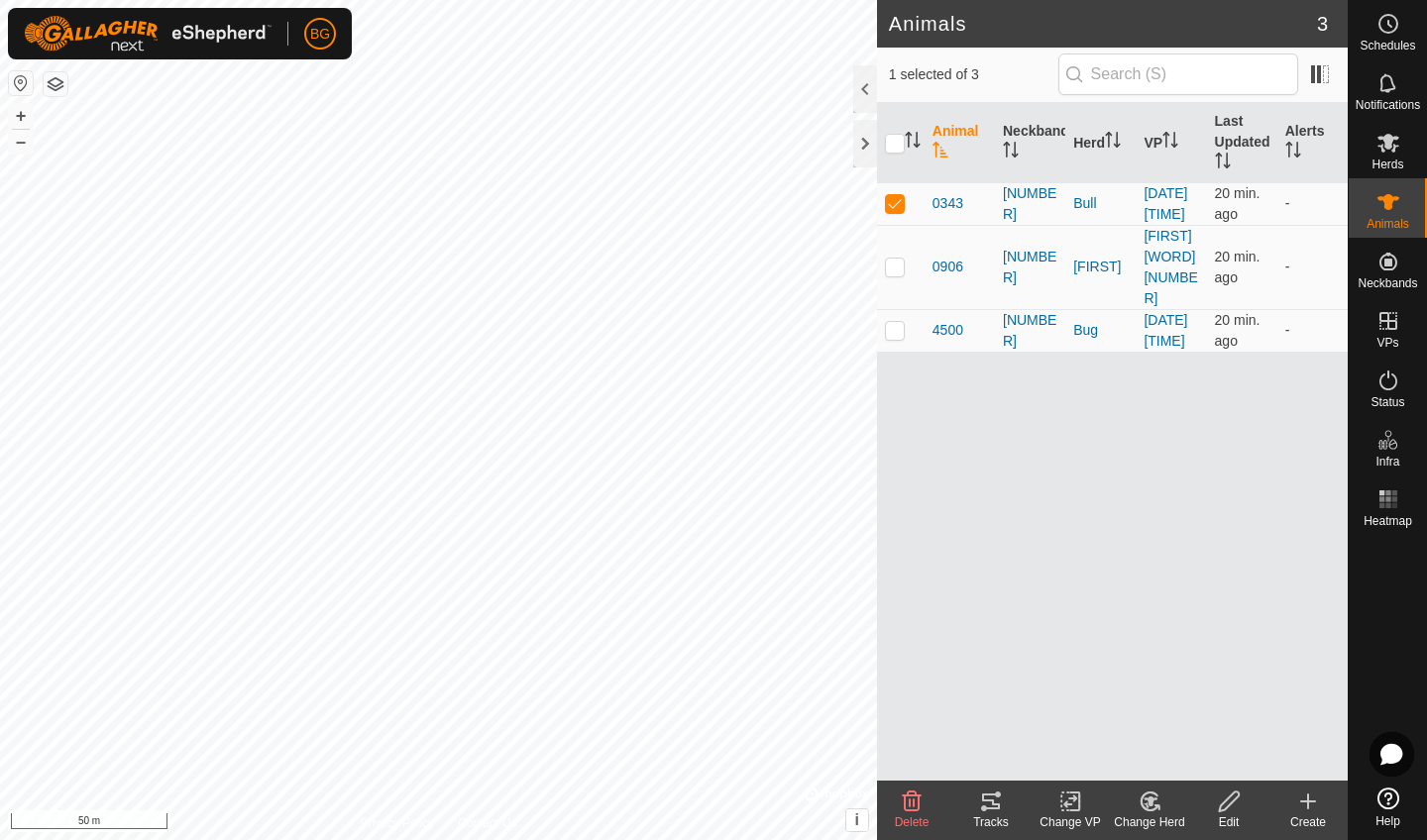 click 